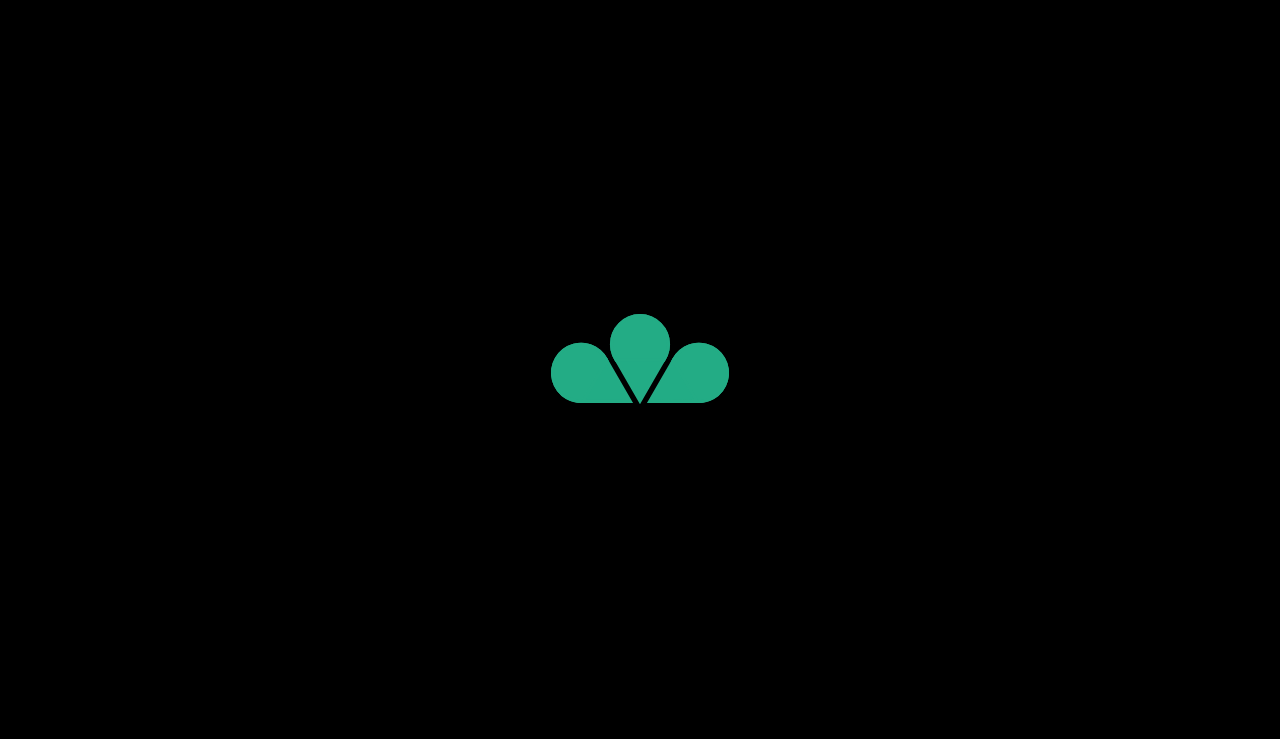 scroll, scrollTop: 0, scrollLeft: 0, axis: both 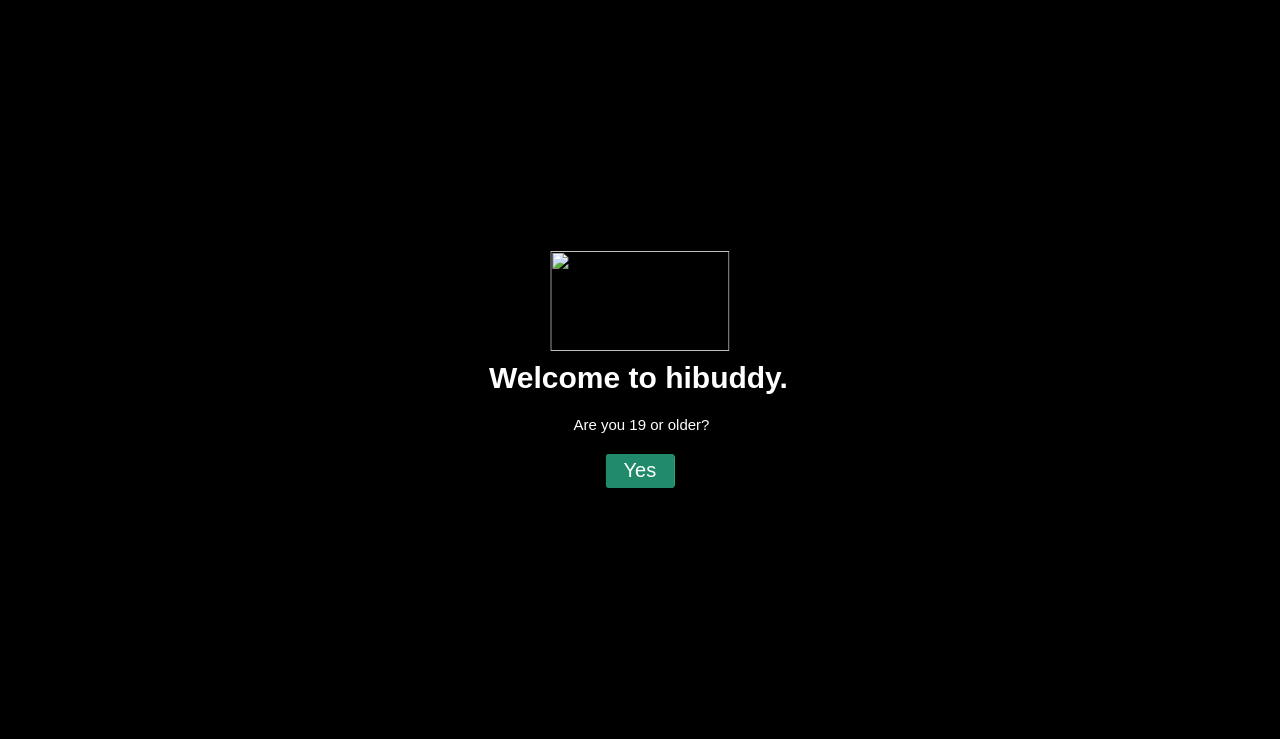 click at bounding box center [640, 369] 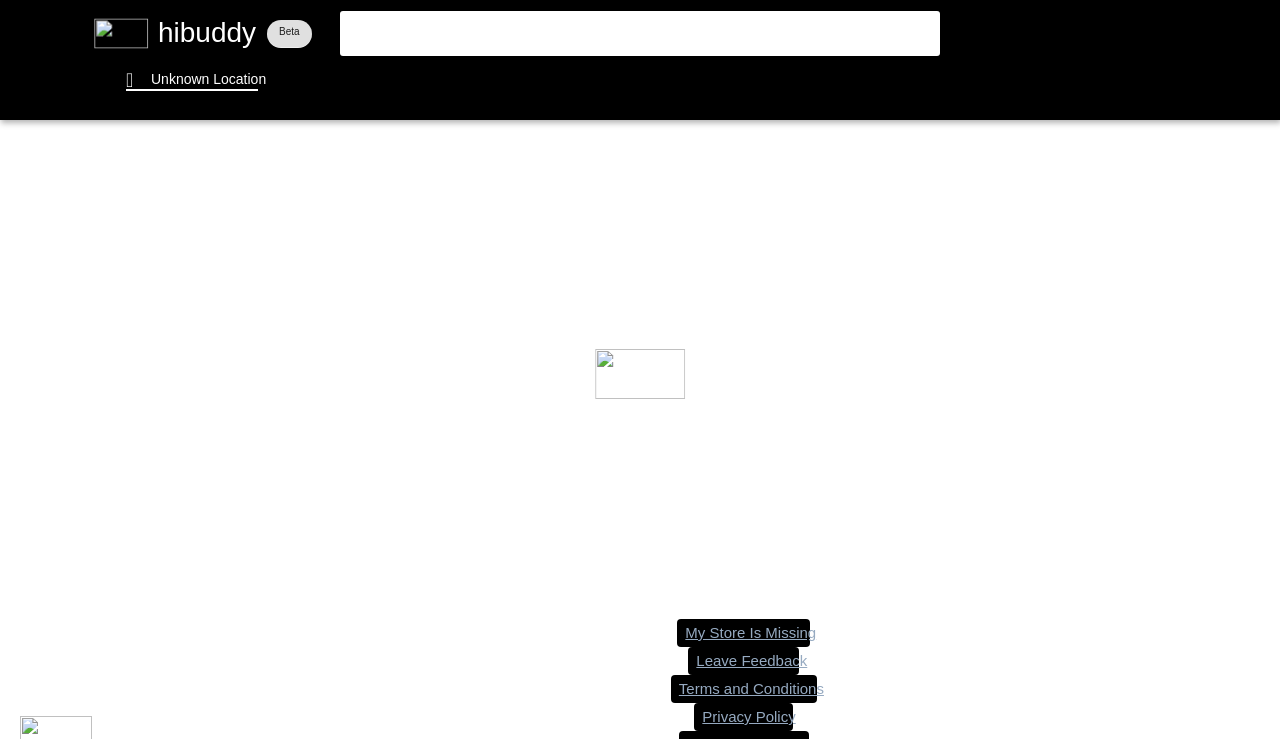 click at bounding box center [640, 369] 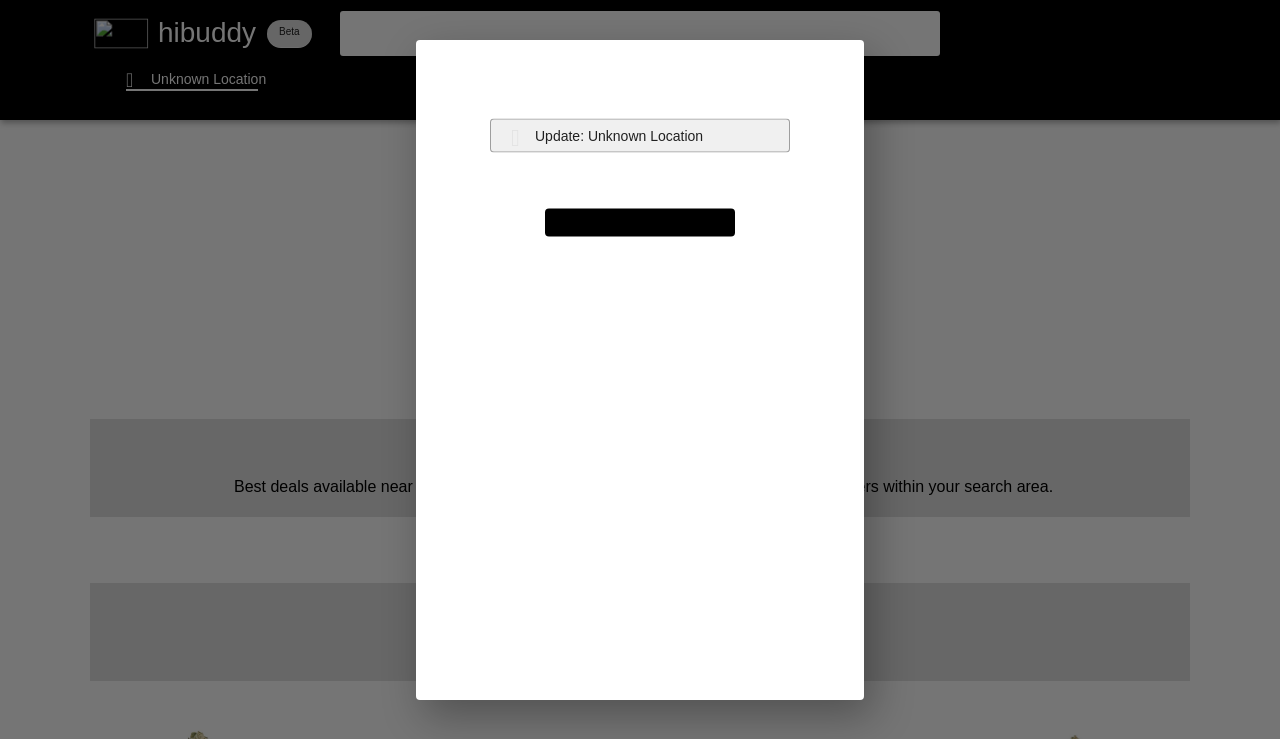 click at bounding box center (640, 369) 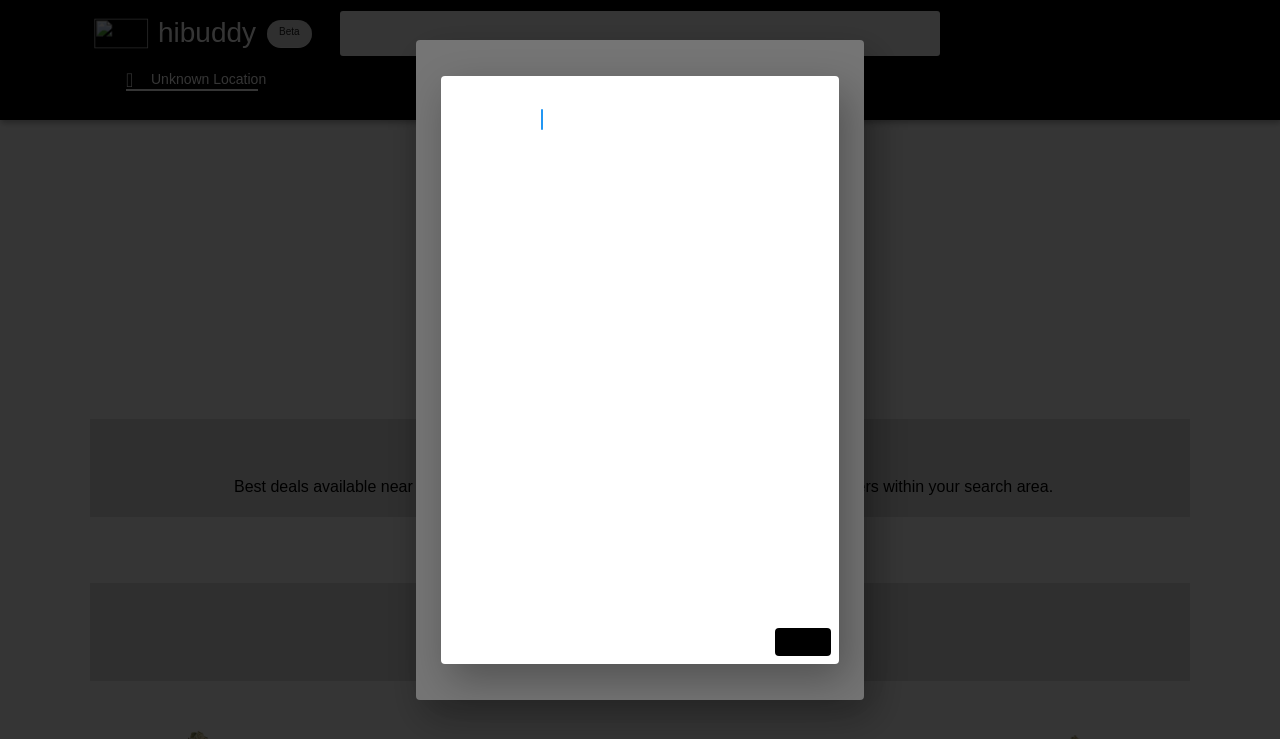 type on "[GEOGRAPHIC_DATA]" 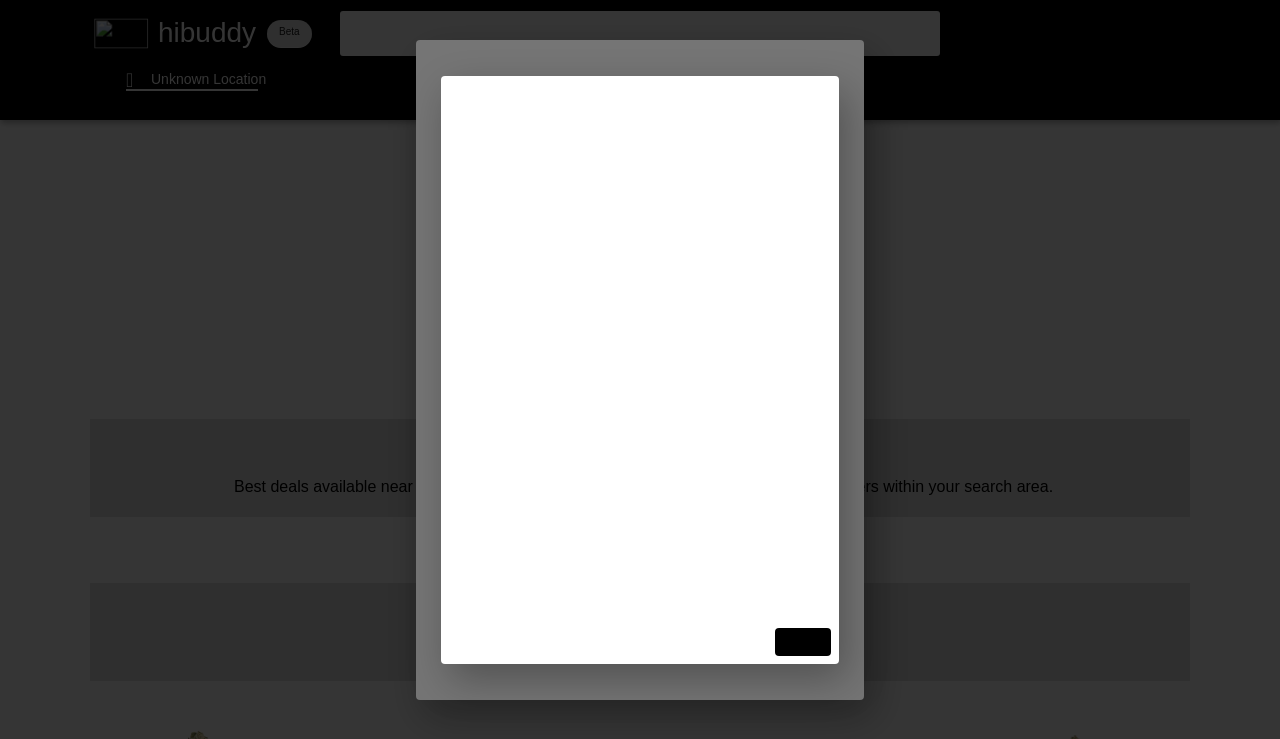 click at bounding box center [640, 369] 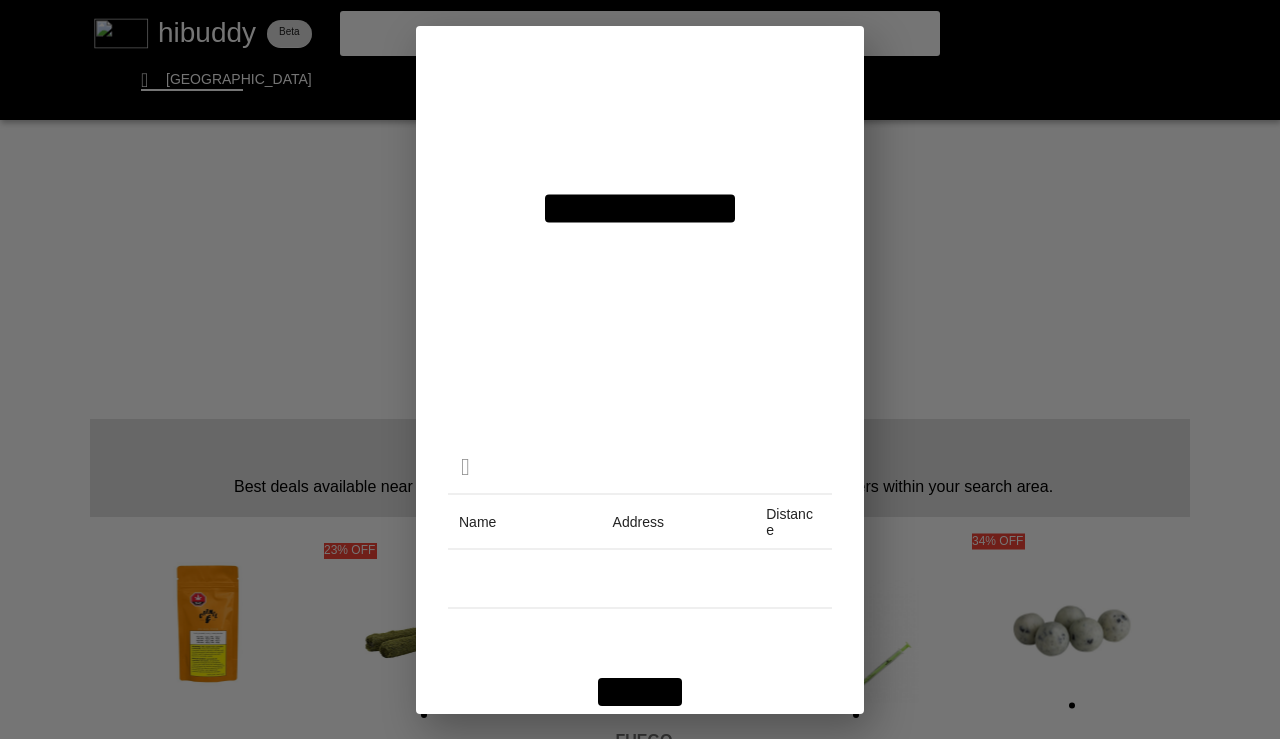 click at bounding box center (640, 369) 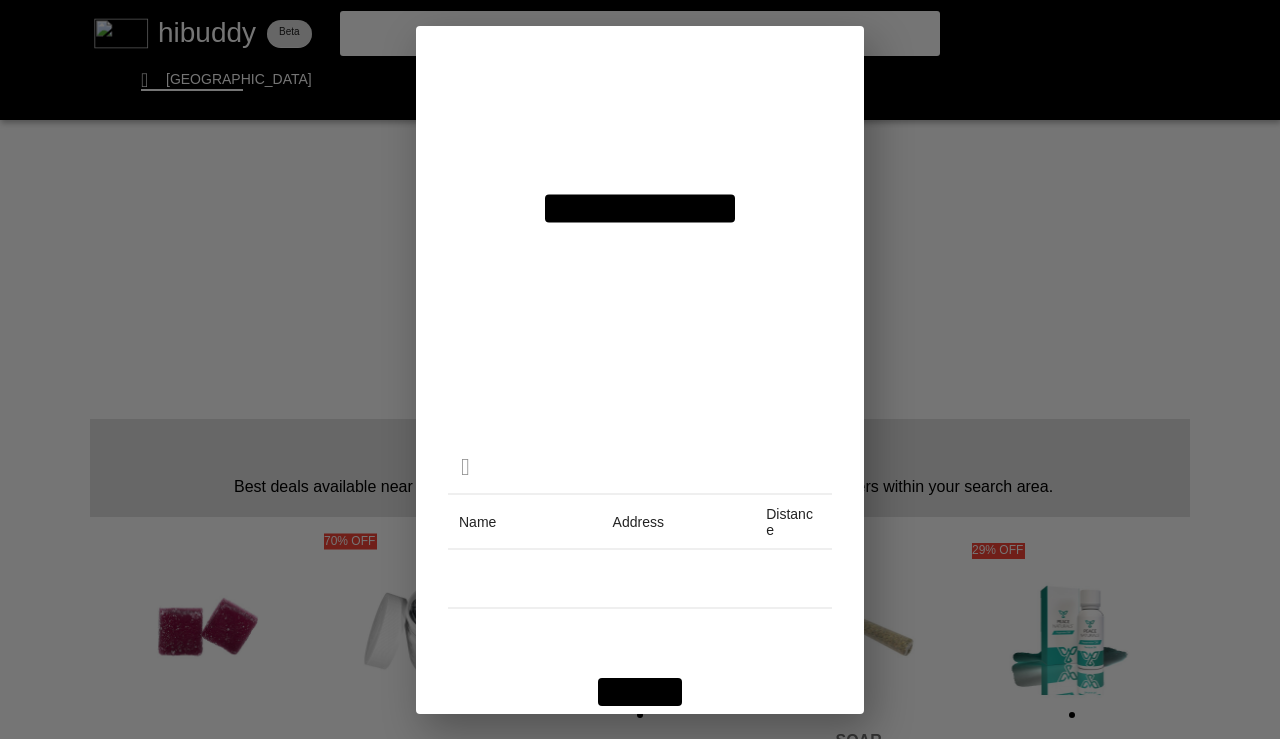 click at bounding box center [640, 369] 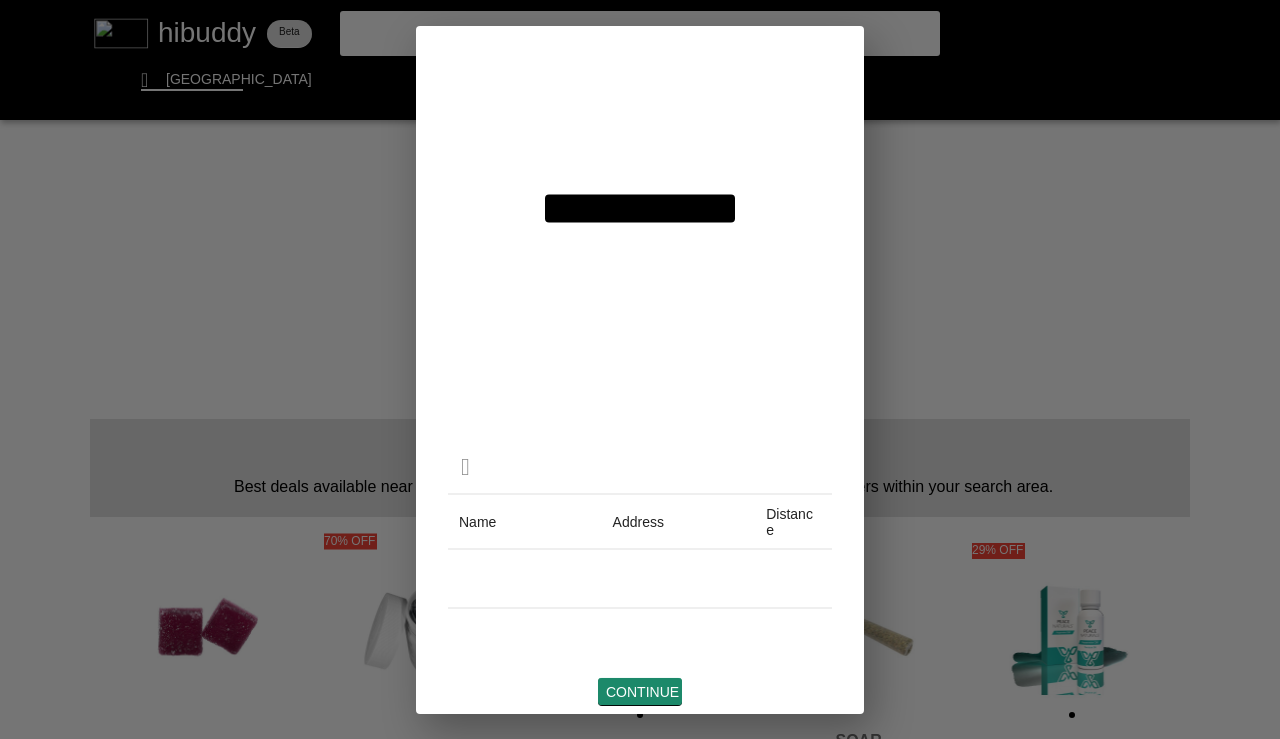 click at bounding box center (640, 369) 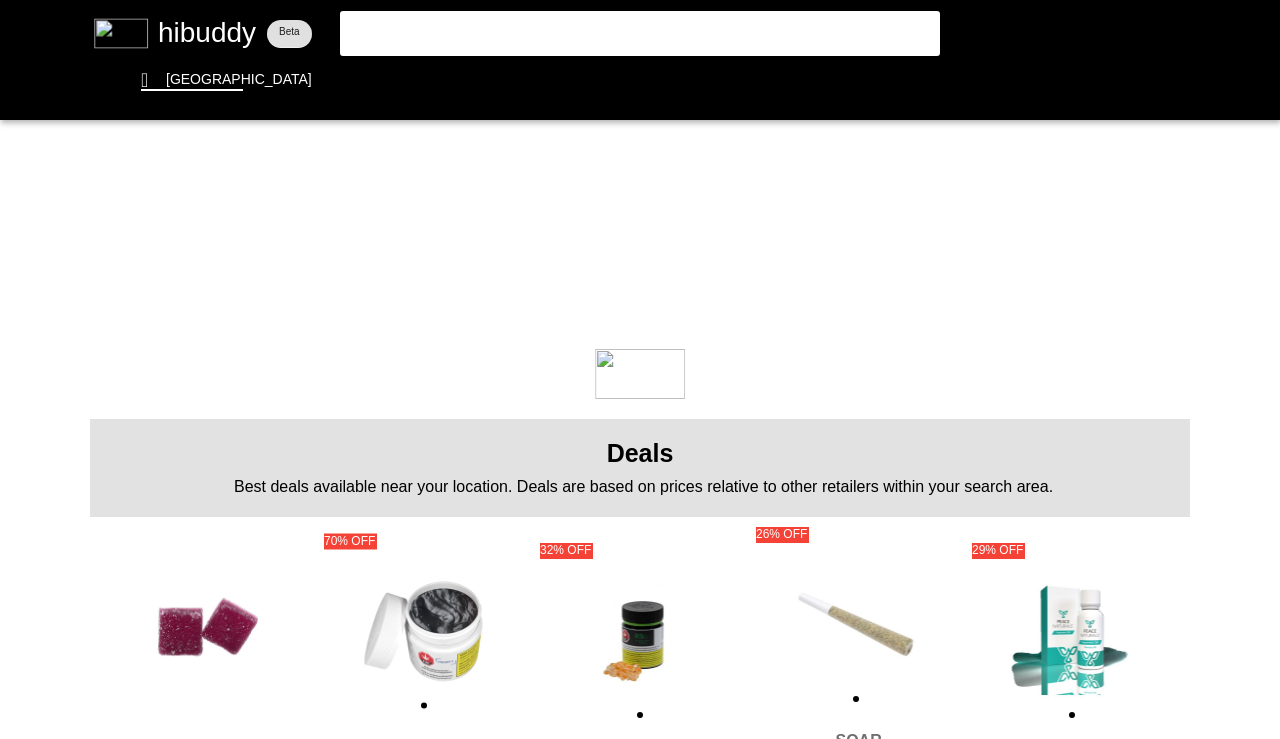 click at bounding box center [640, 369] 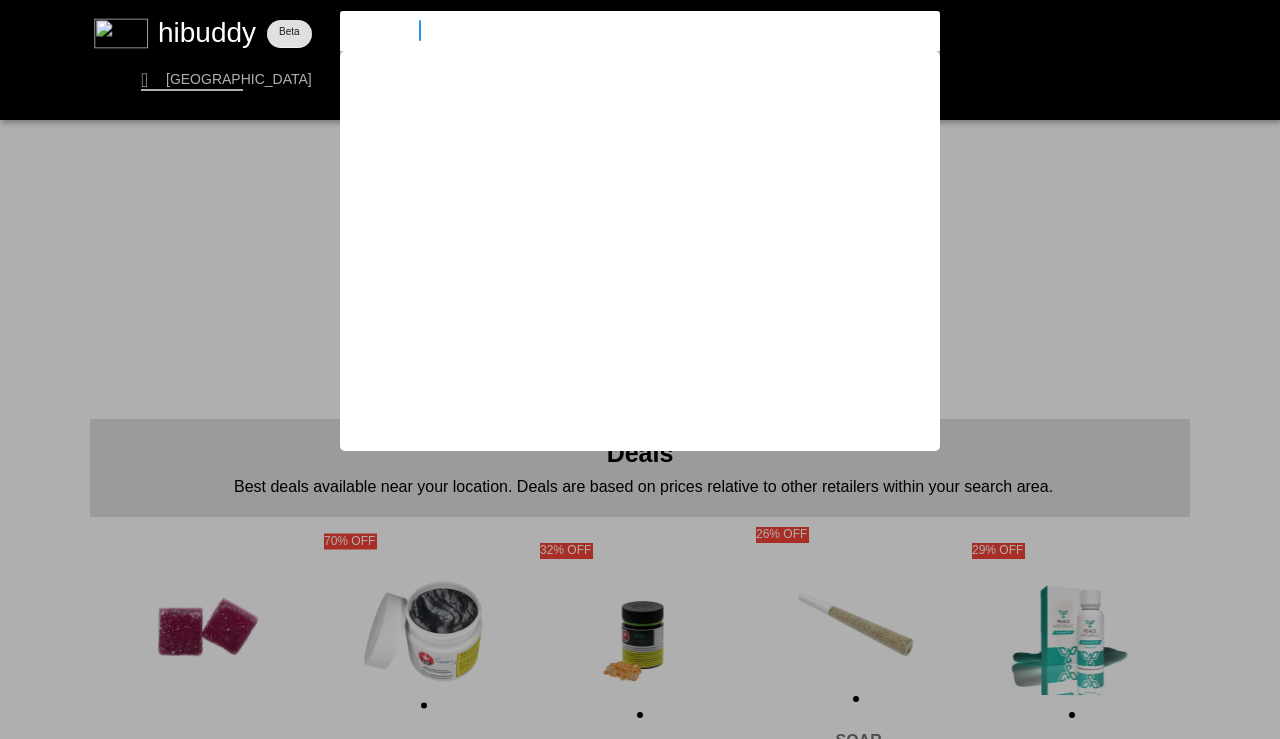 type on "perma fried" 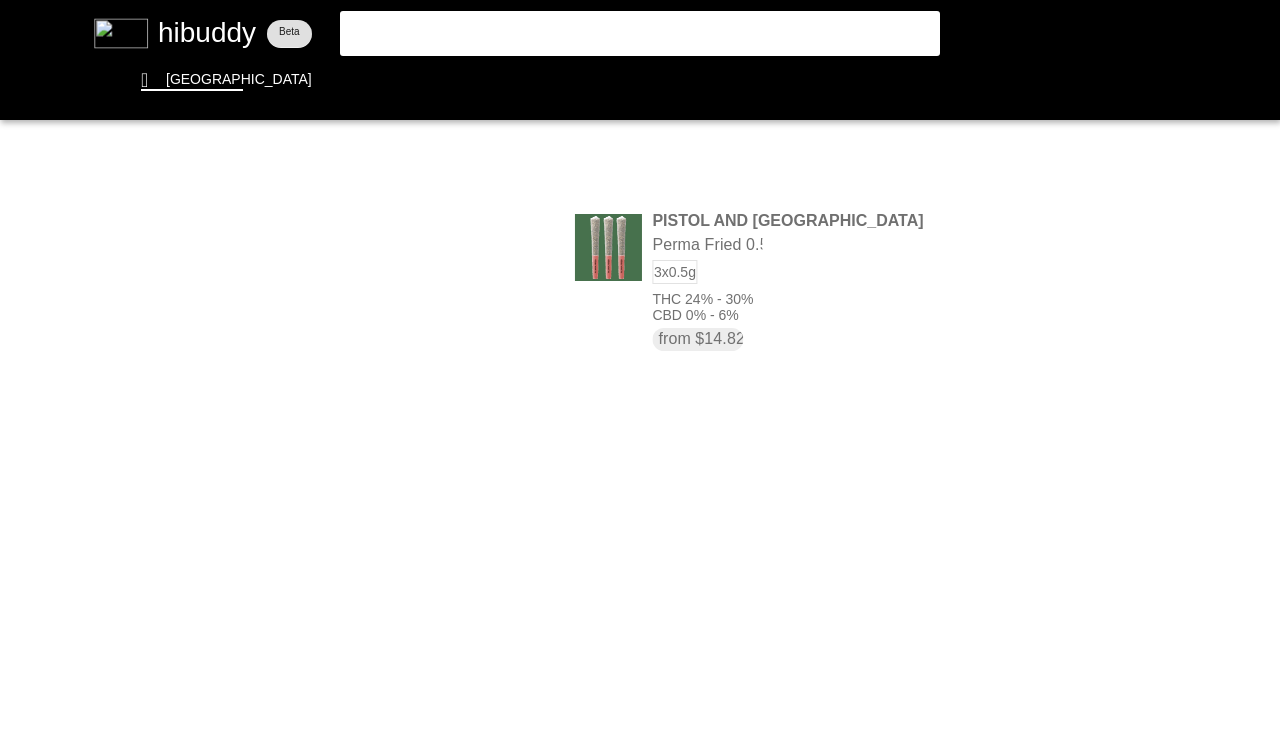 click at bounding box center [640, 369] 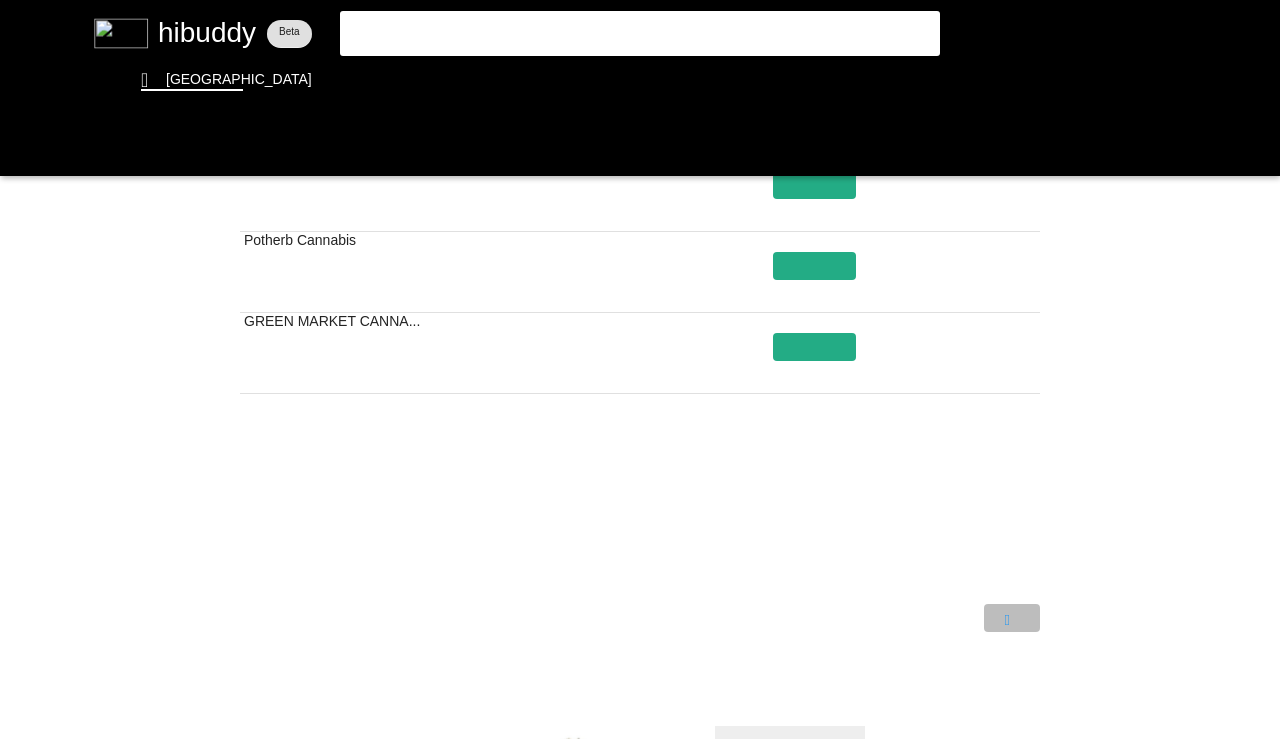 click at bounding box center (640, 369) 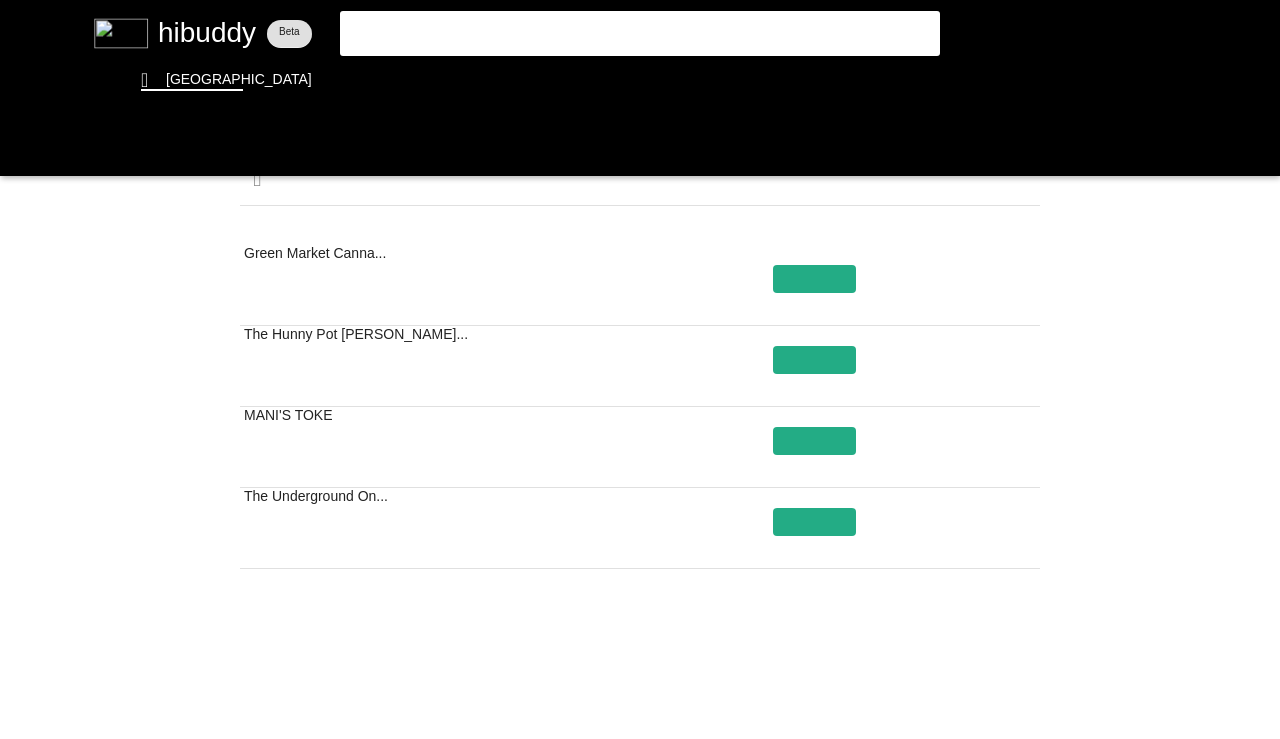 click at bounding box center [640, 369] 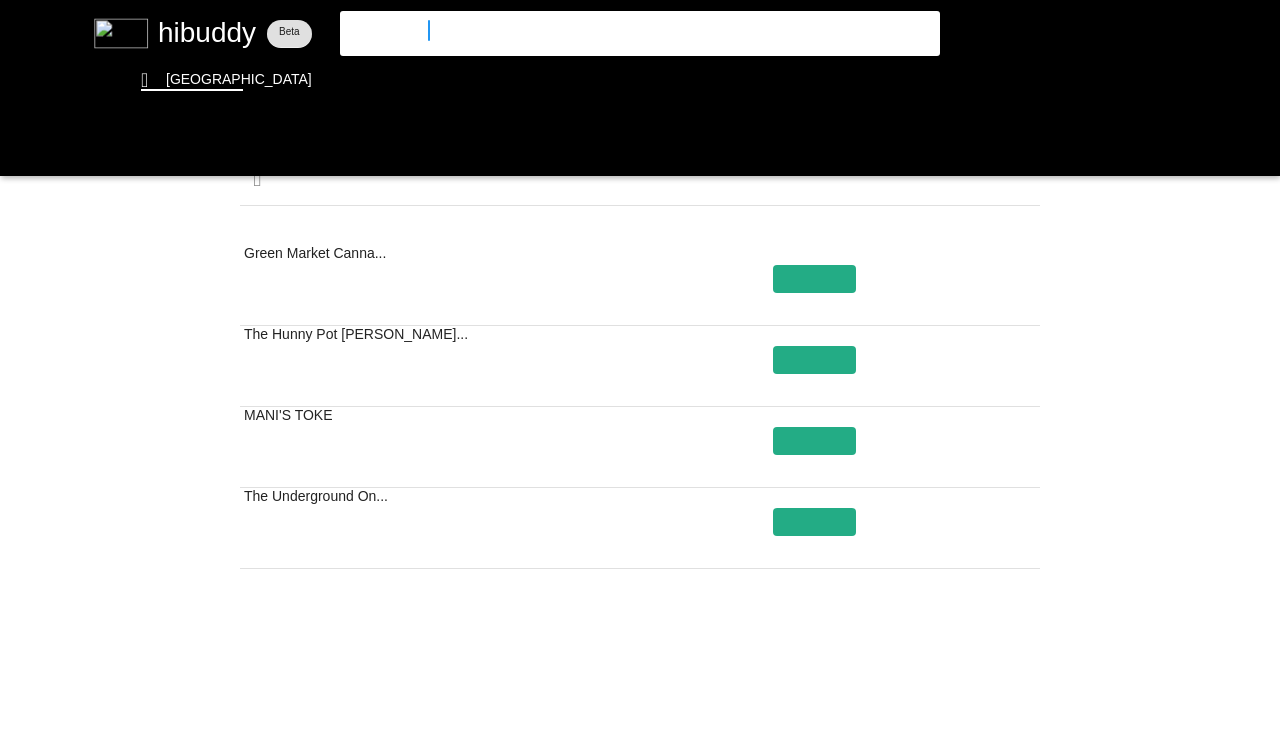 click on "perma fried" at bounding box center (623, 30) 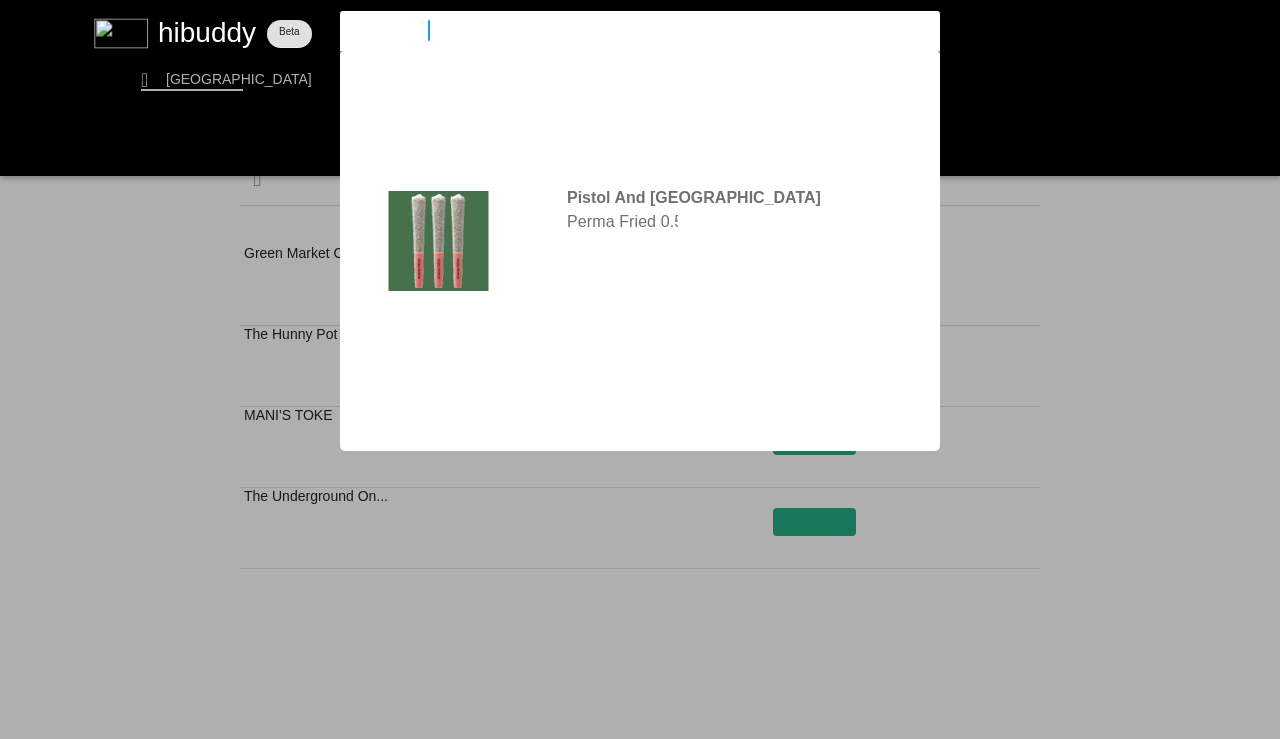 click on "perma fried" at bounding box center [623, 30] 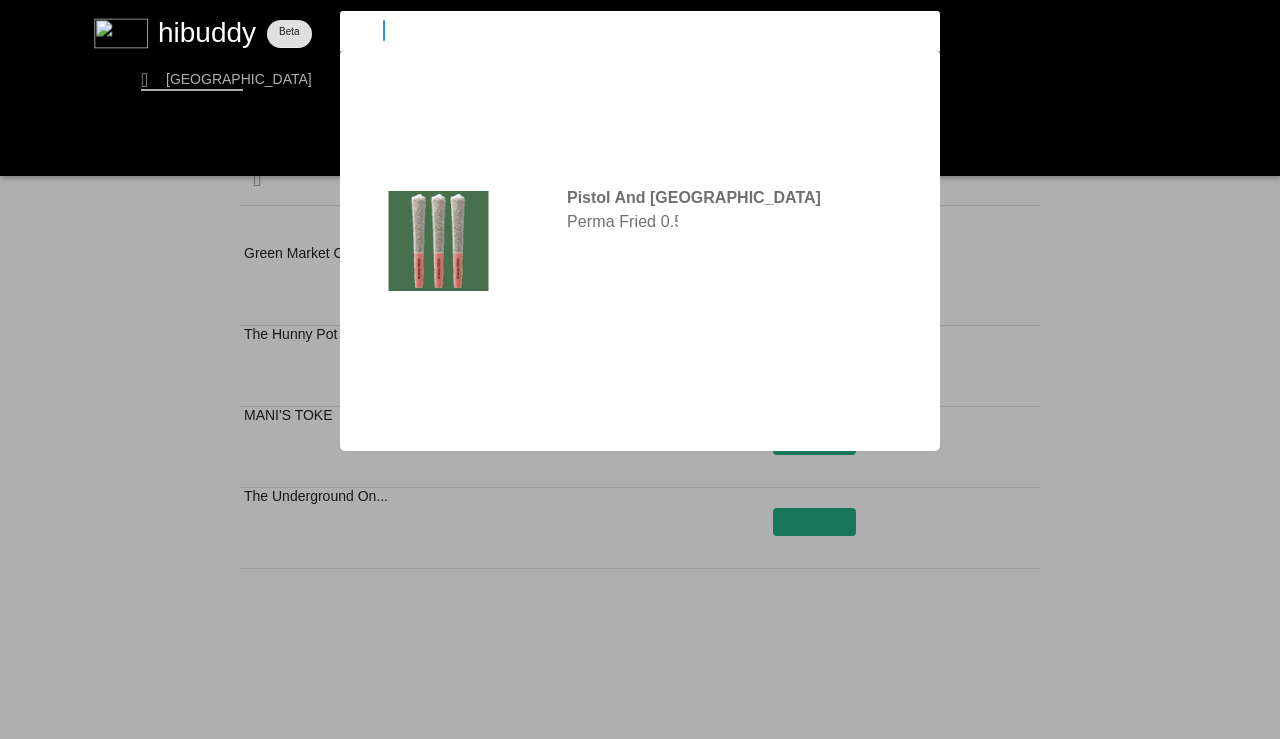 type on "p" 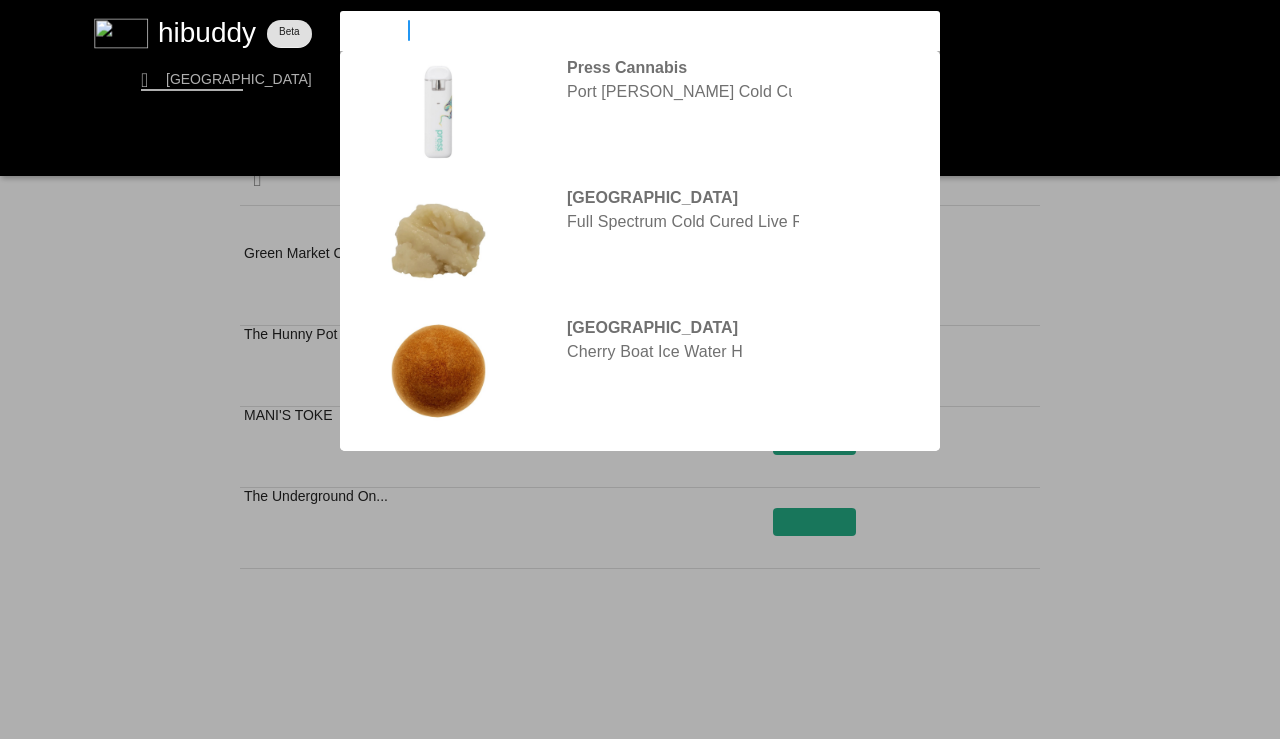 type on "[GEOGRAPHIC_DATA]" 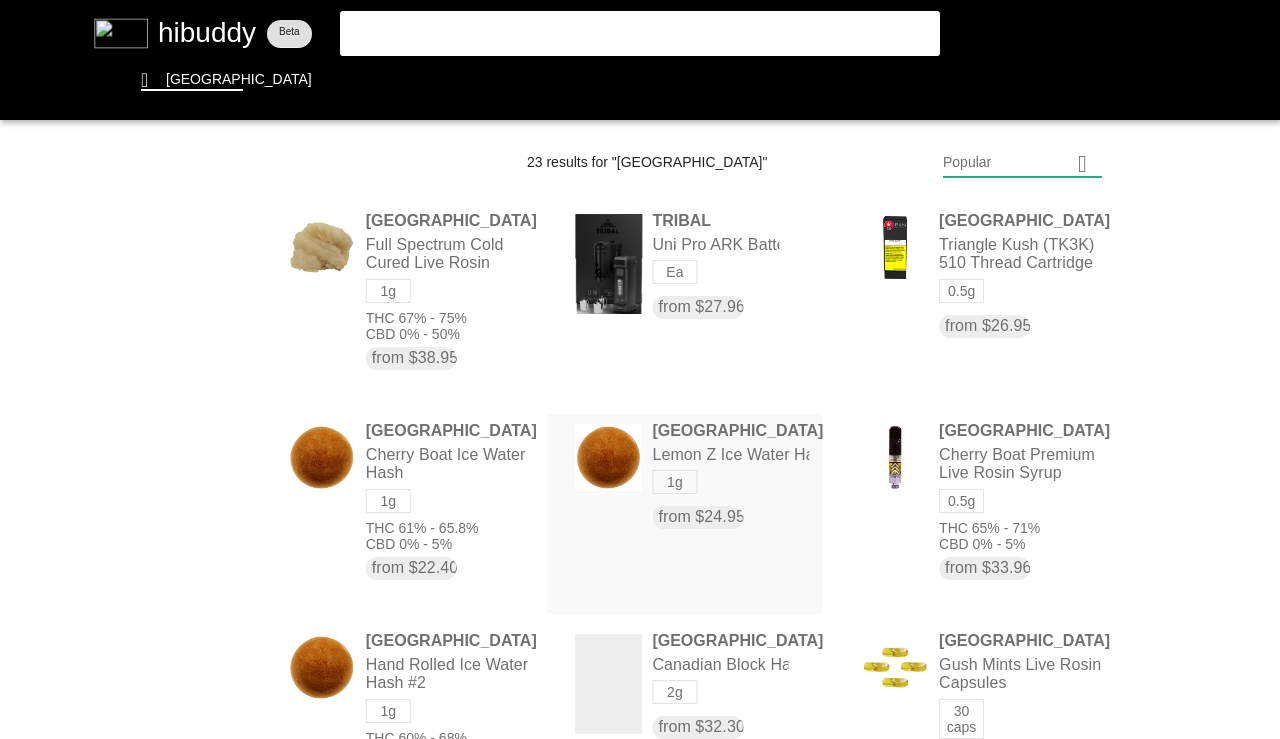 click at bounding box center [640, 369] 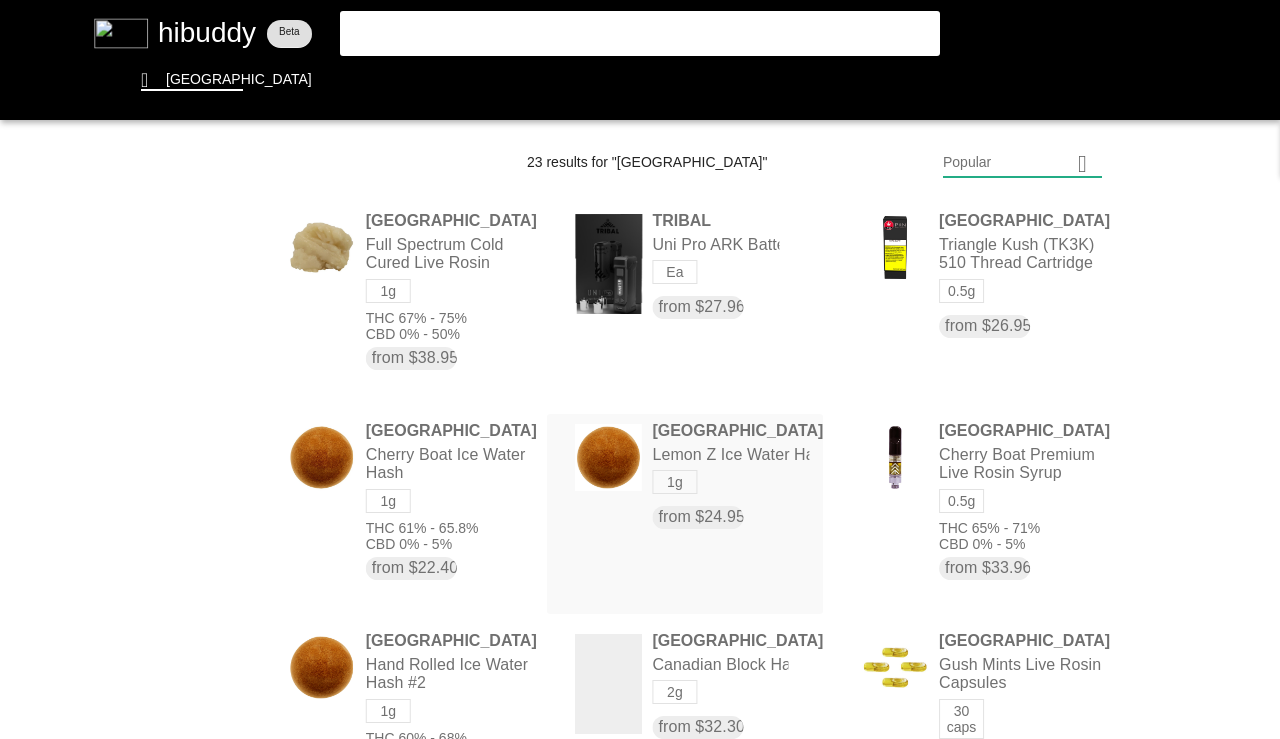 click at bounding box center (640, 369) 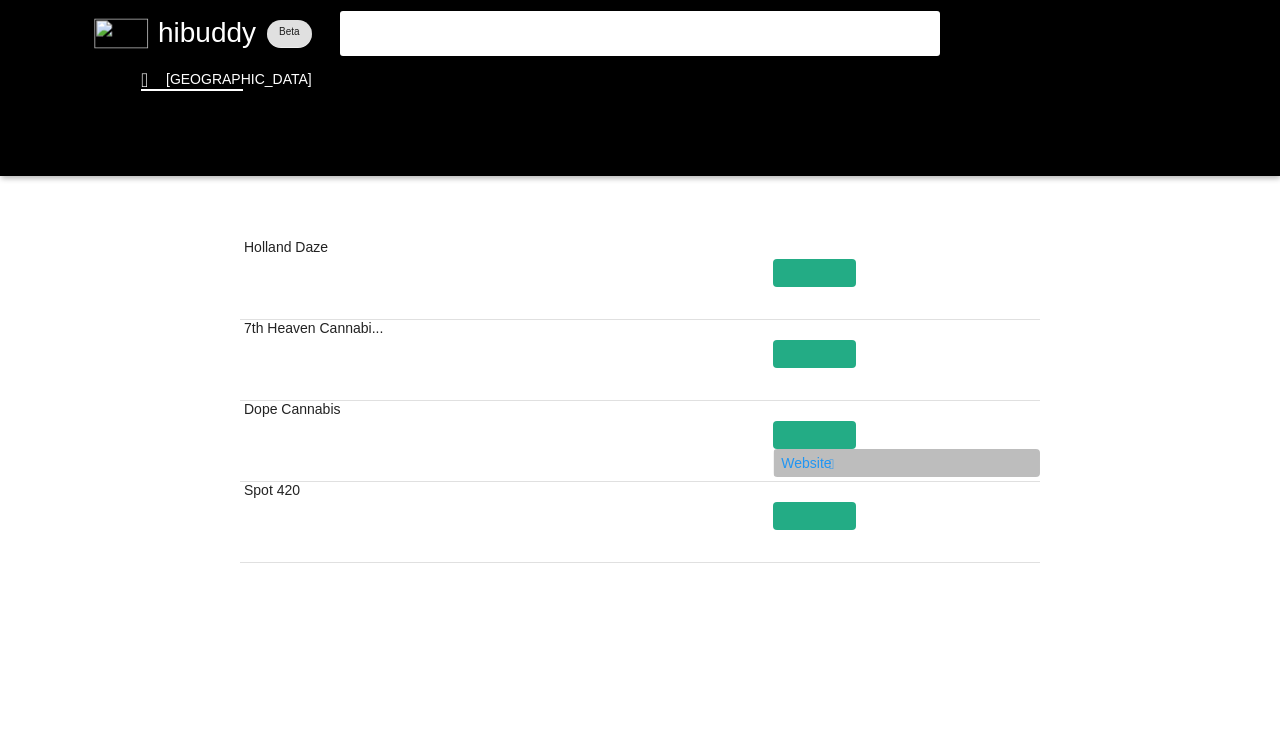 click at bounding box center [640, 369] 